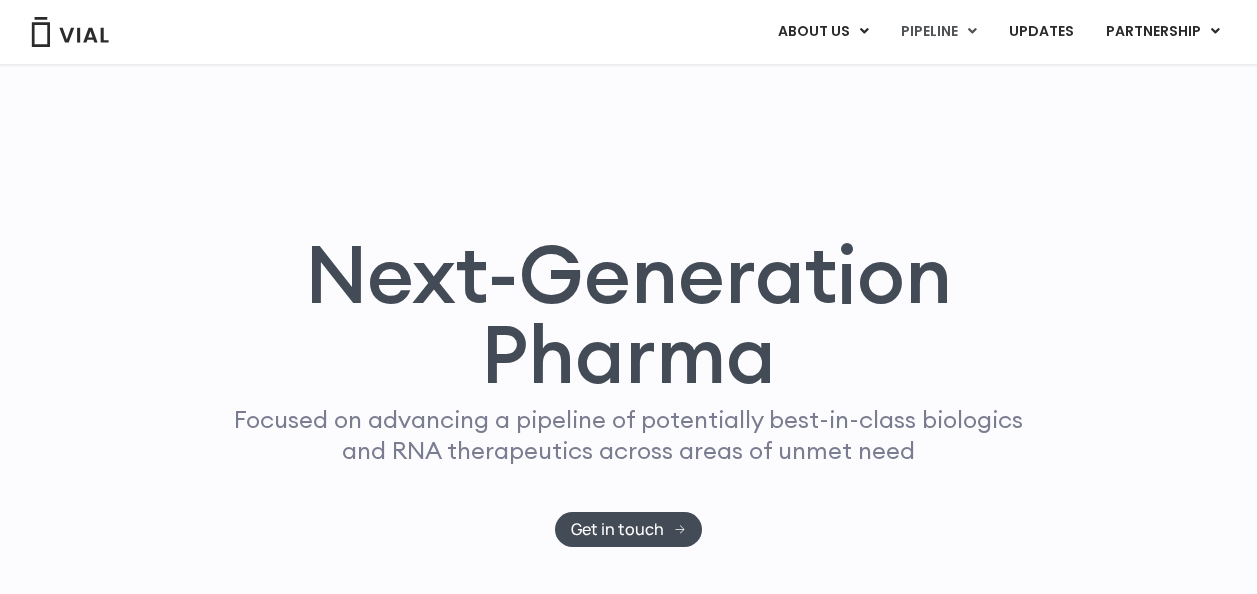 scroll, scrollTop: 1224, scrollLeft: 0, axis: vertical 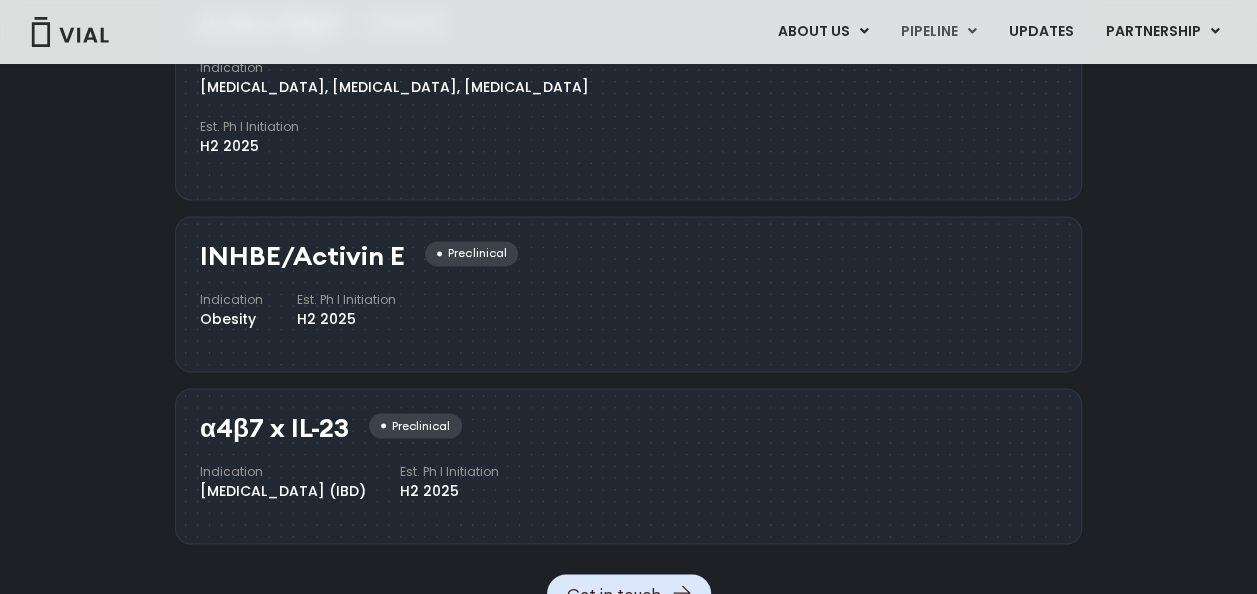 drag, startPoint x: 204, startPoint y: 368, endPoint x: 346, endPoint y: 372, distance: 142.05632 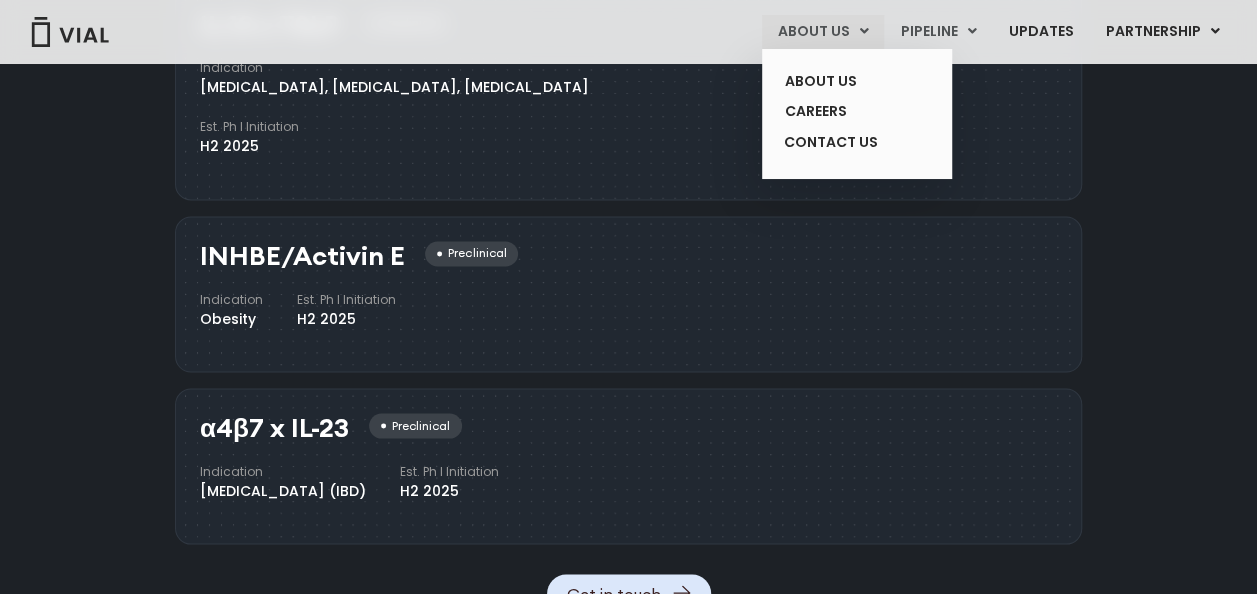 click on "About Us" at bounding box center [823, 32] 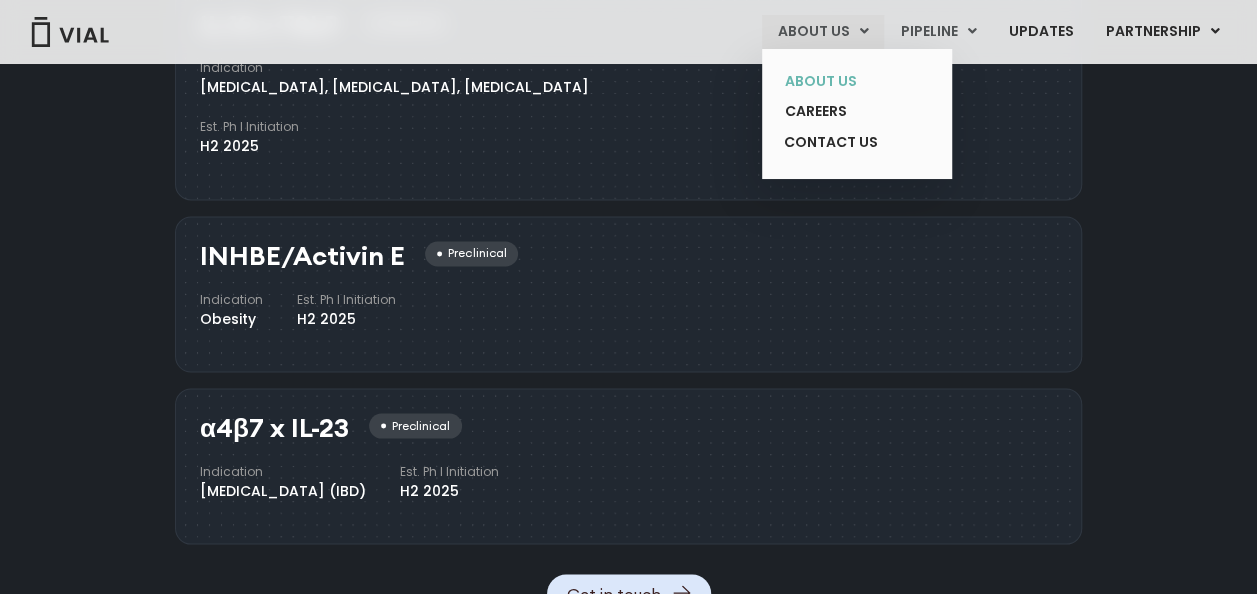 click on "About Us" at bounding box center [842, 81] 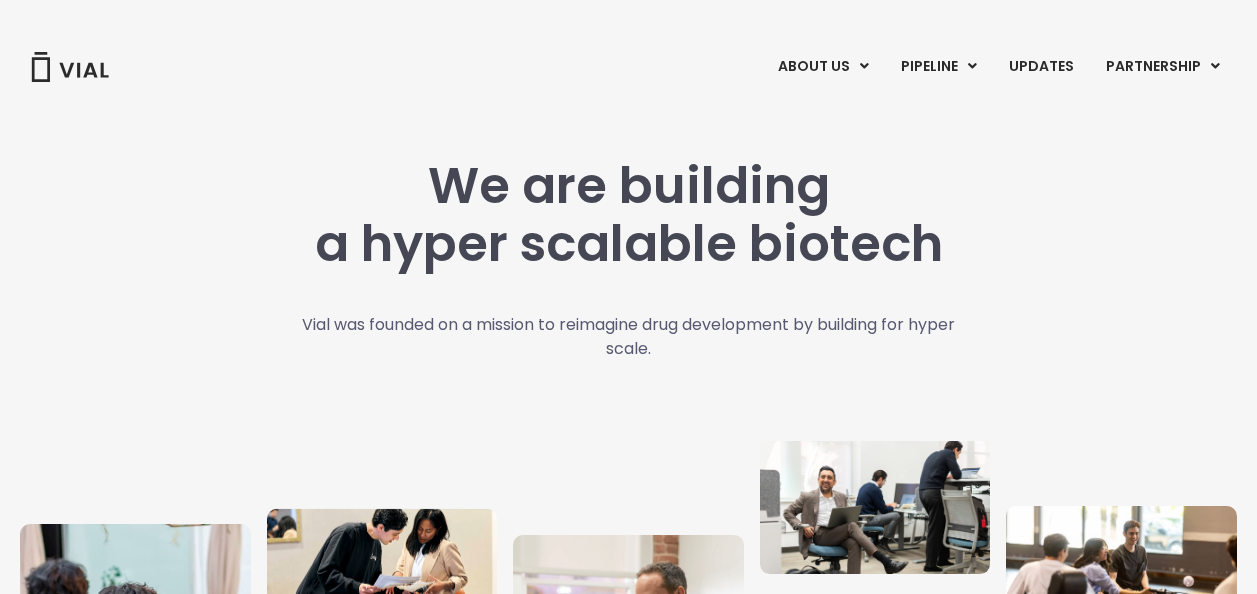 scroll, scrollTop: 0, scrollLeft: 0, axis: both 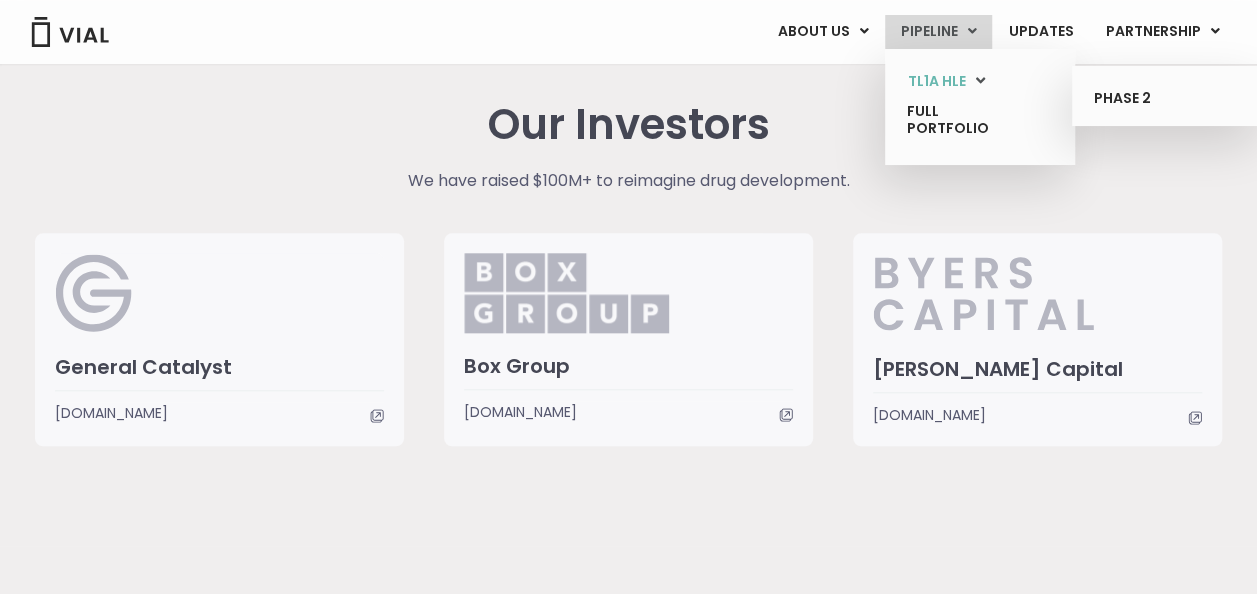 click at bounding box center (980, 80) 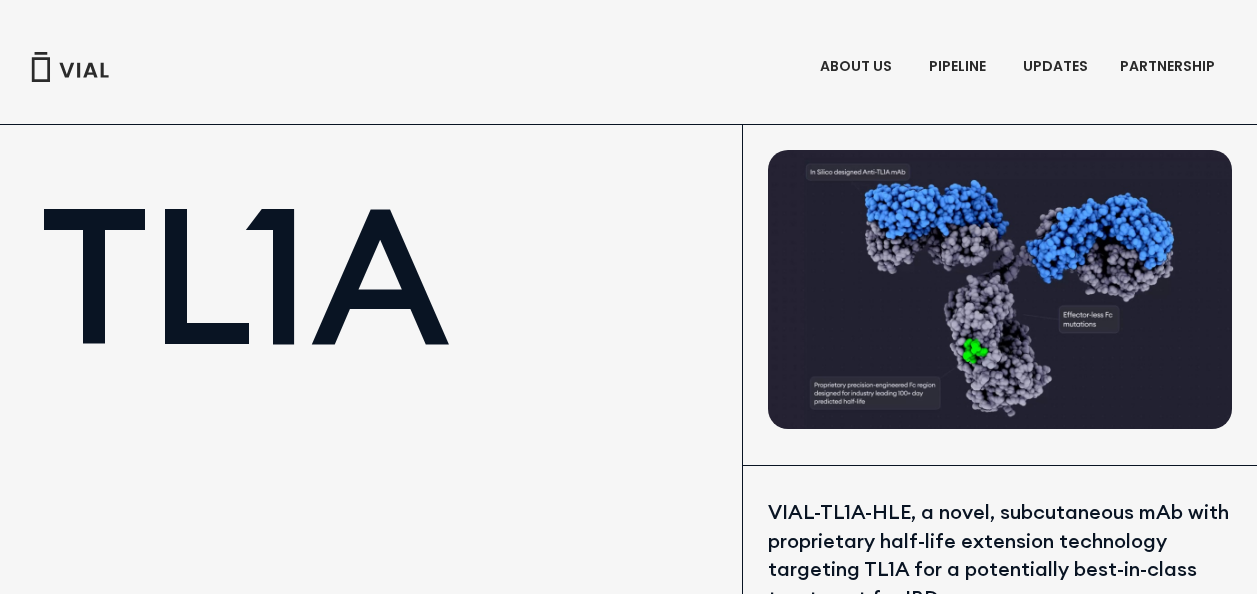 scroll, scrollTop: 0, scrollLeft: 0, axis: both 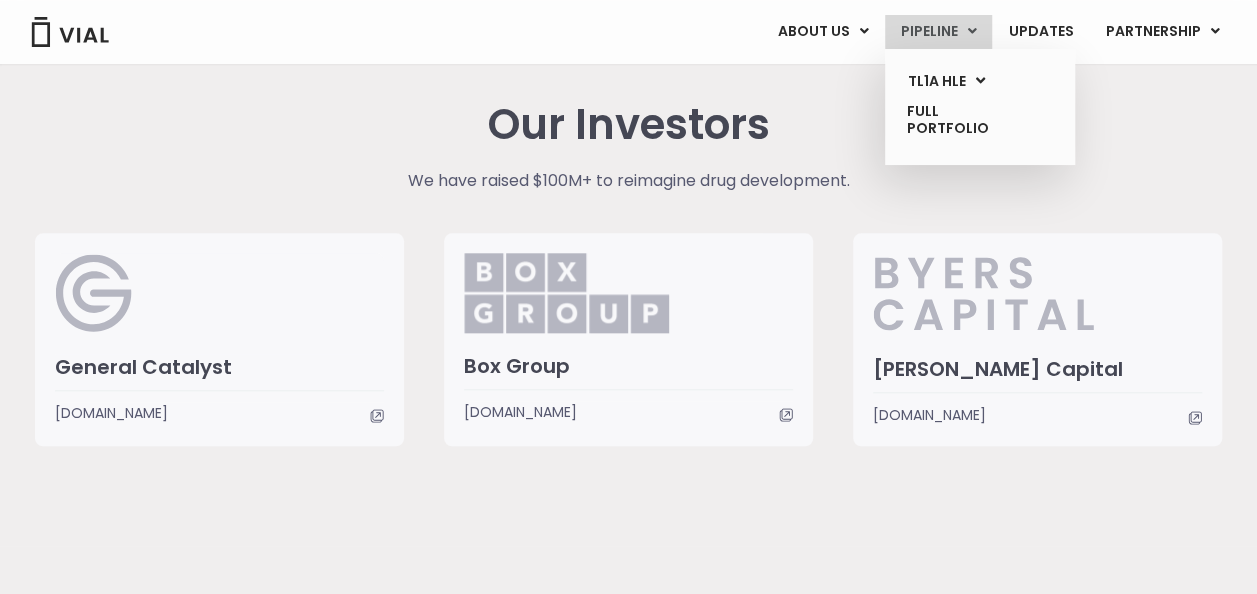 click on "Pipeline" at bounding box center [938, 32] 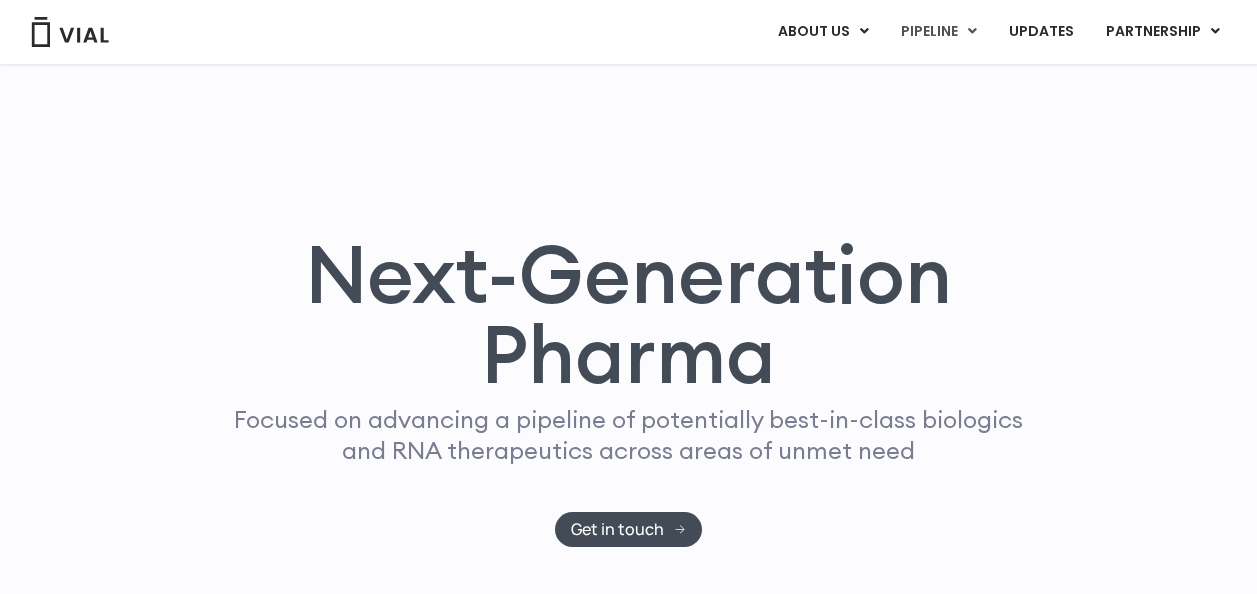 scroll, scrollTop: 1224, scrollLeft: 0, axis: vertical 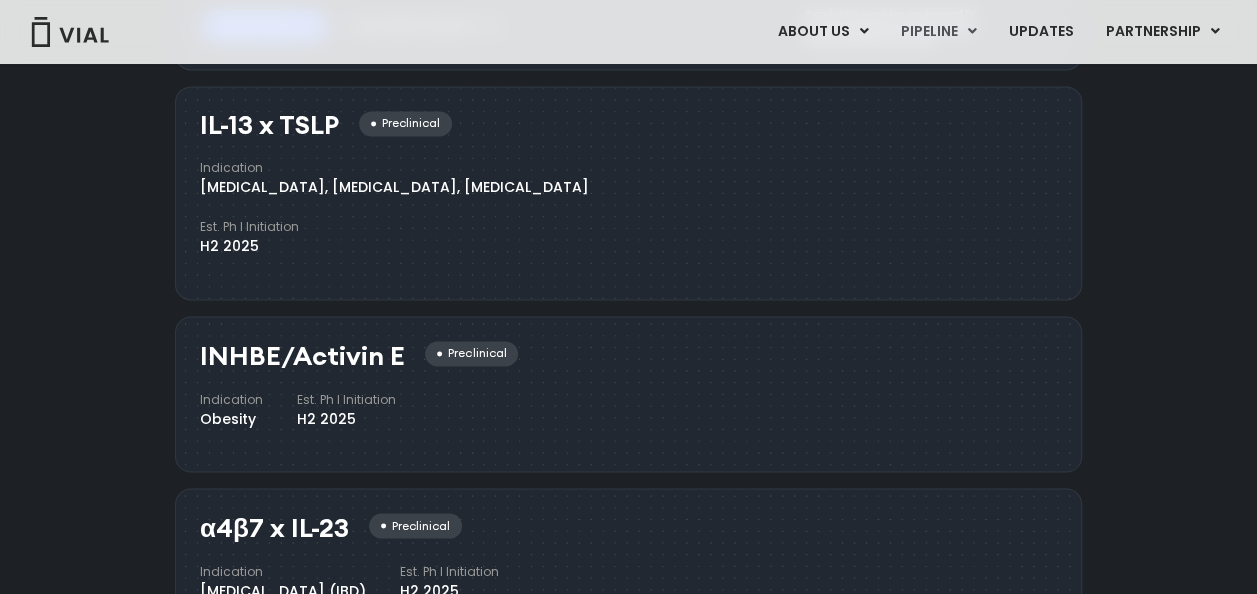 drag, startPoint x: 196, startPoint y: 460, endPoint x: 349, endPoint y: 457, distance: 153.0294 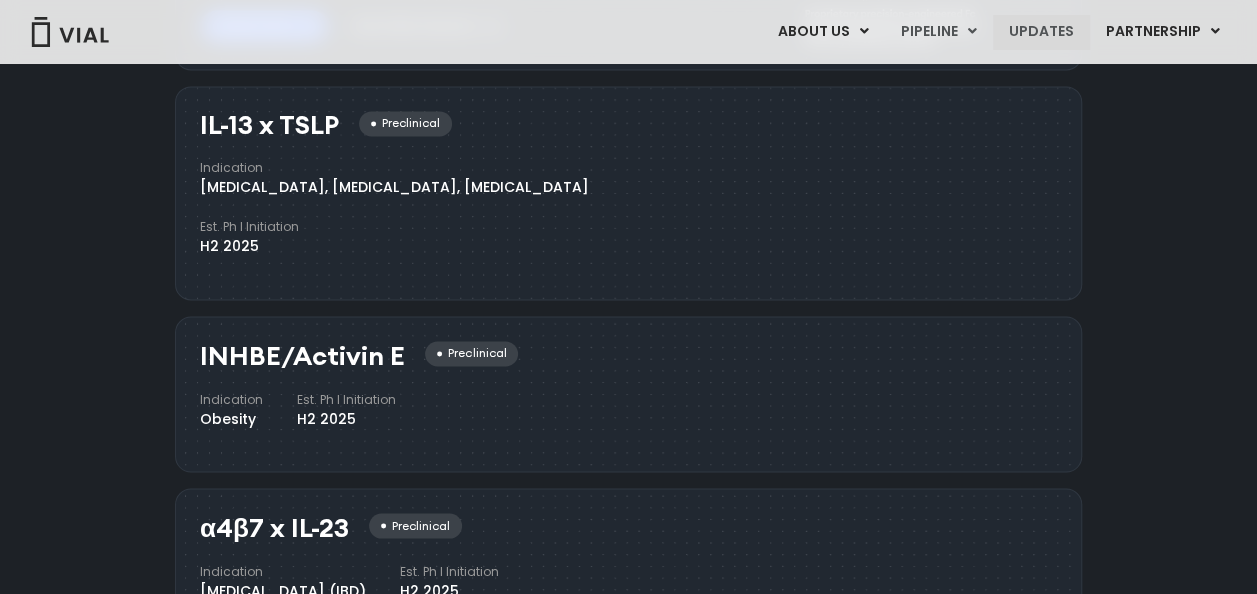 click on "Updates" at bounding box center [1041, 32] 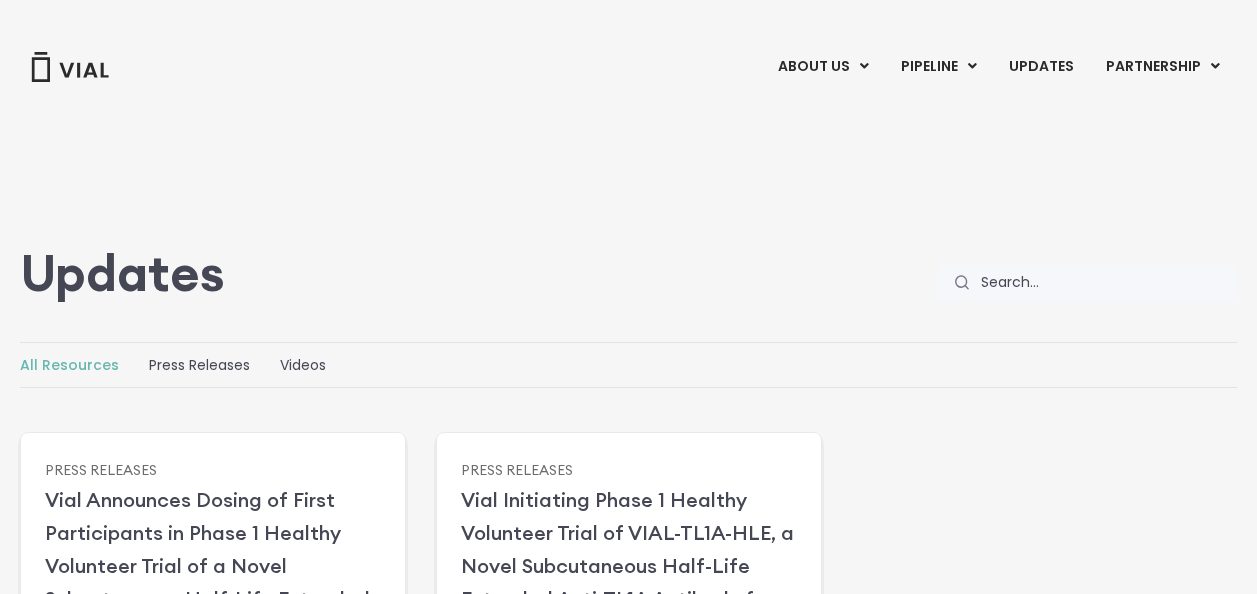 scroll, scrollTop: 0, scrollLeft: 0, axis: both 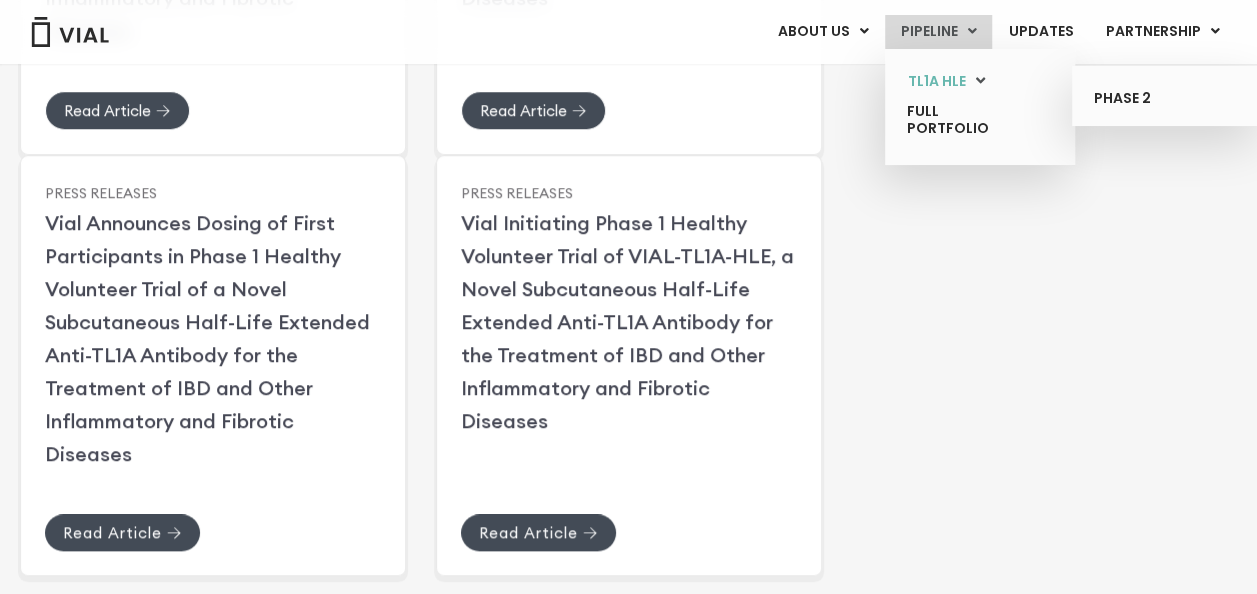 click on "TL1A HLE" at bounding box center (965, 81) 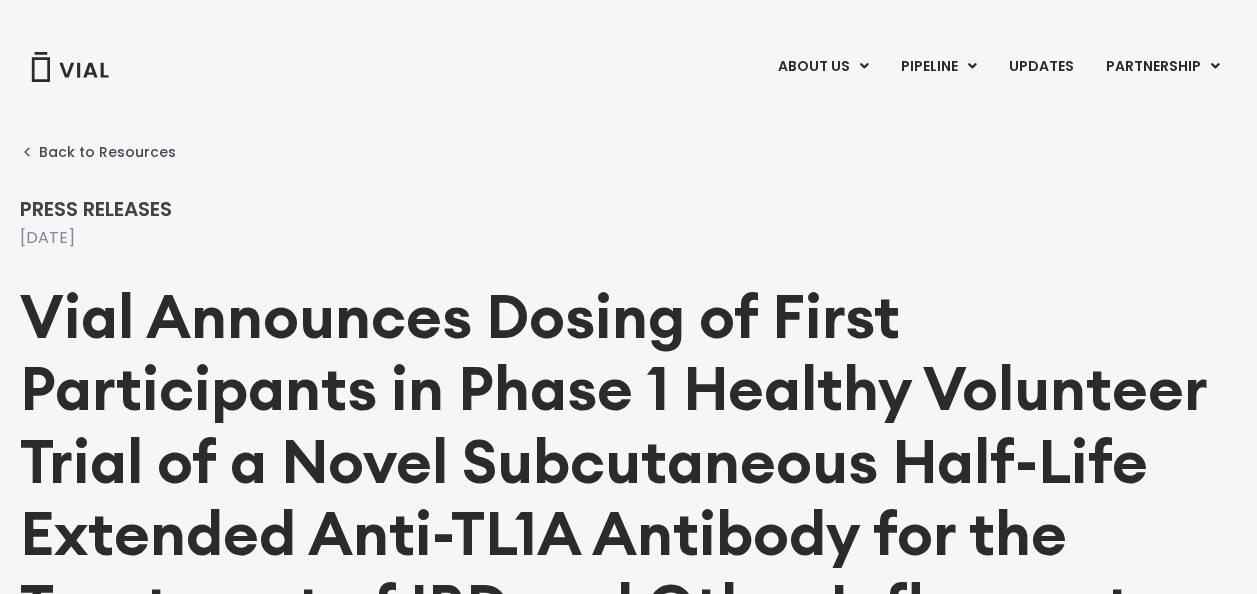 scroll, scrollTop: 0, scrollLeft: 0, axis: both 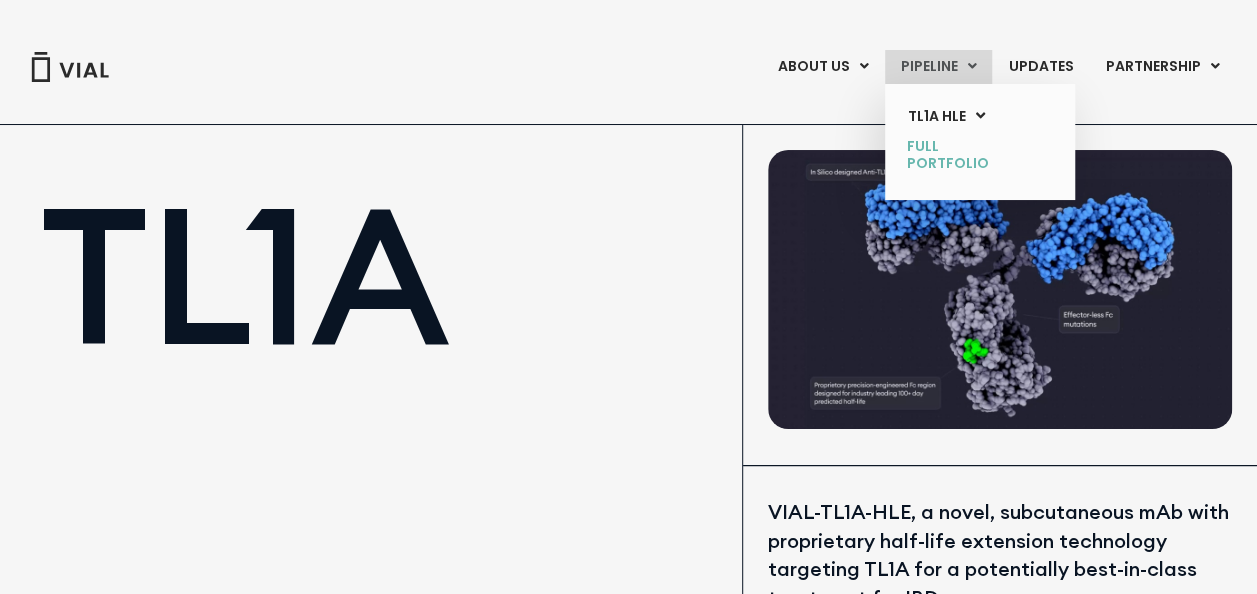 click on "Full Portfolio" at bounding box center [965, 155] 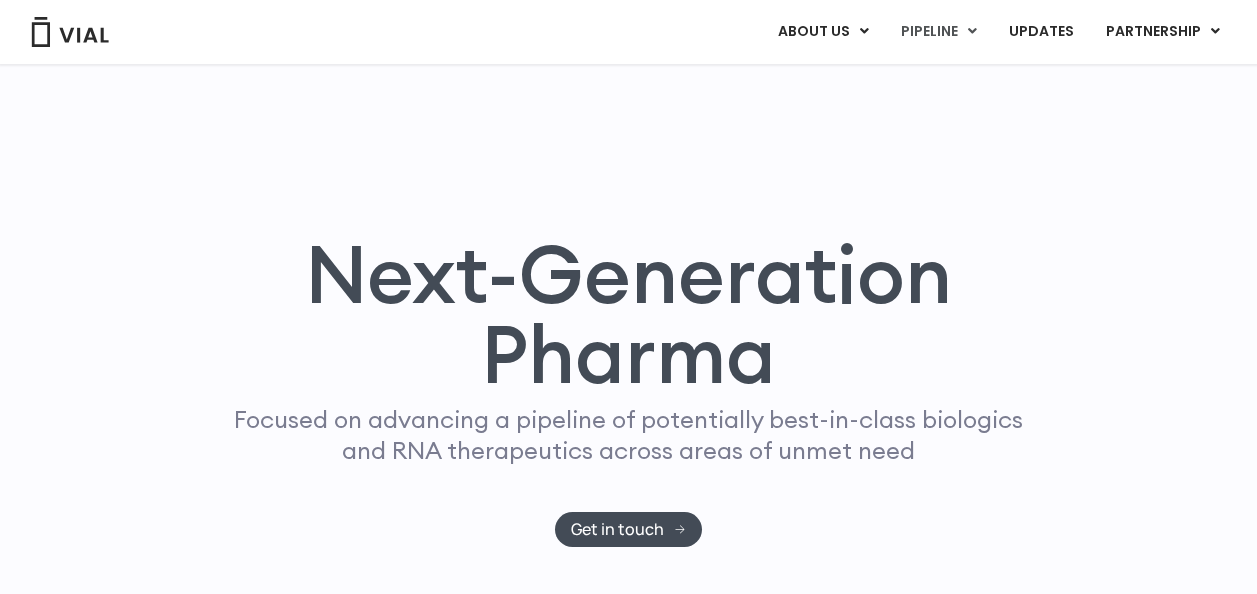scroll, scrollTop: 1224, scrollLeft: 0, axis: vertical 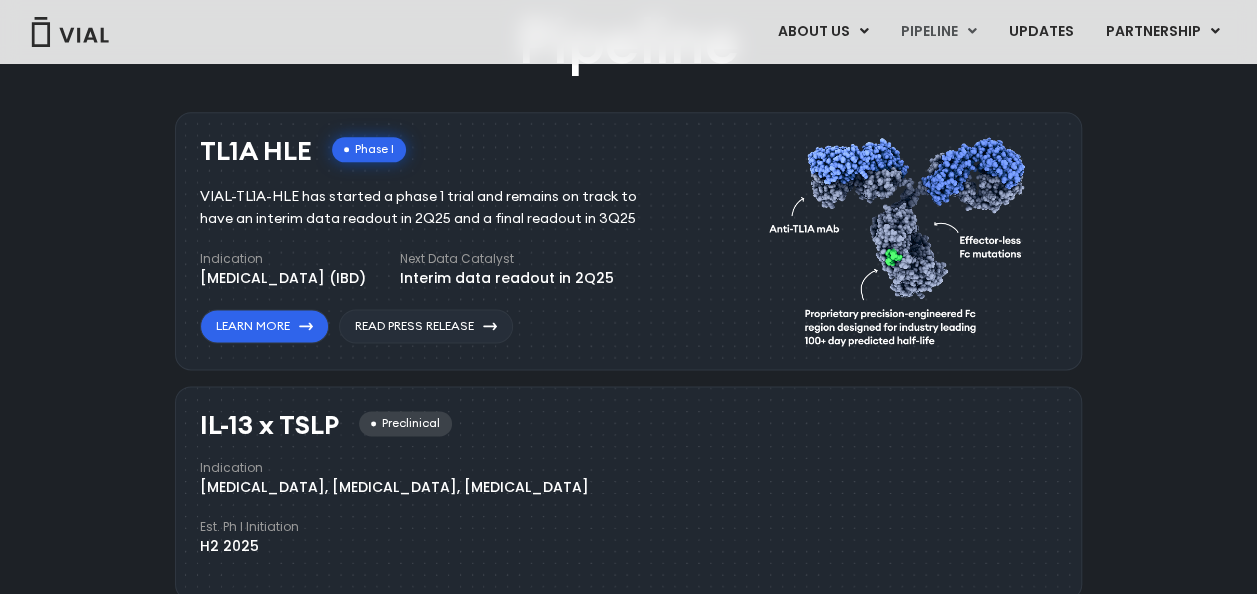 click on "Pipeline
TL1A HLE
Phase I
VIAL-TL1A-HLE has started a phase 1 trial and remains on track to have an interim data readout in 2Q25 and a final readout in 3Q25
Indication
[MEDICAL_DATA] (IBD)
Next Data Catalyst
Interim data readout in 2Q25
Learn More" at bounding box center [628, 506] 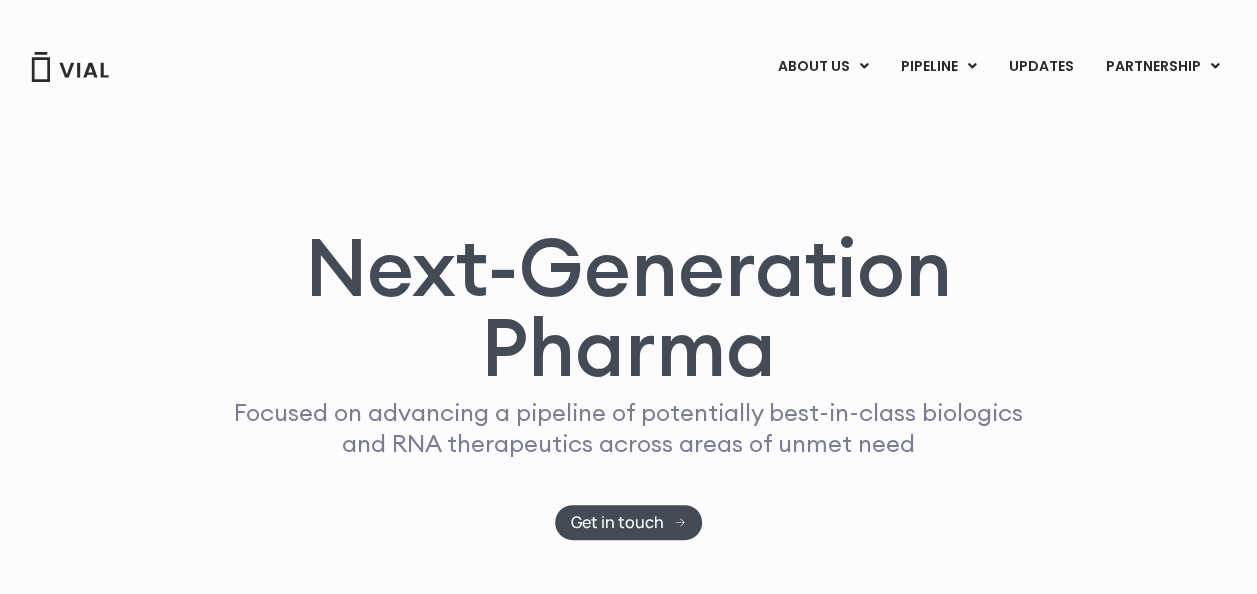 scroll, scrollTop: 0, scrollLeft: 0, axis: both 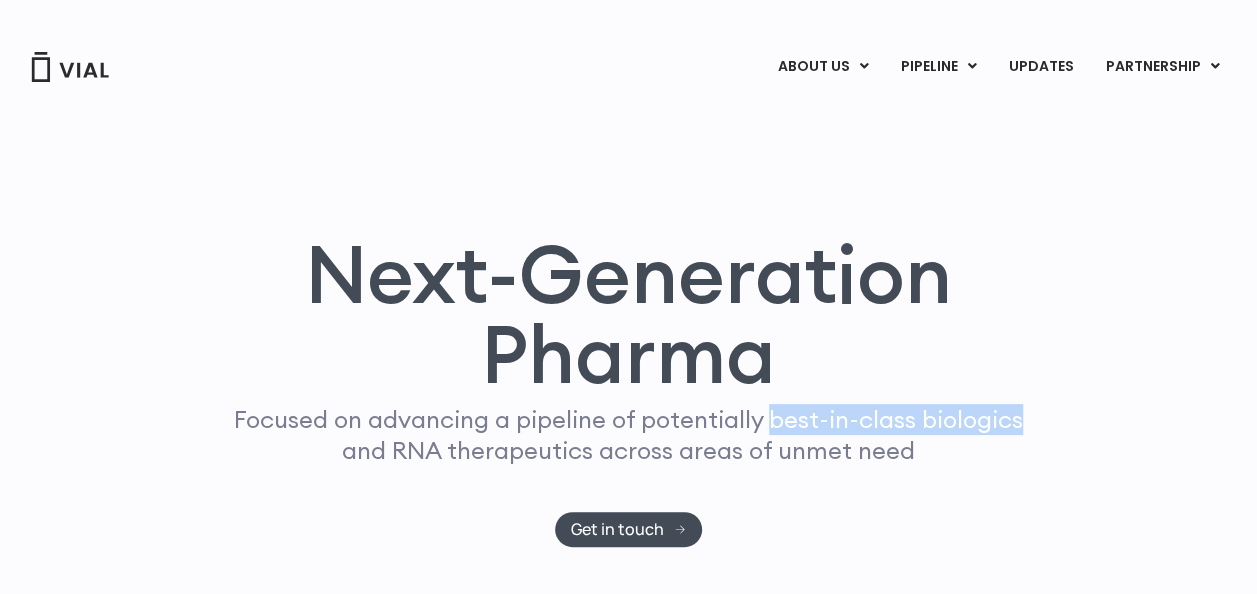 drag, startPoint x: 774, startPoint y: 418, endPoint x: 1037, endPoint y: 428, distance: 263.19003 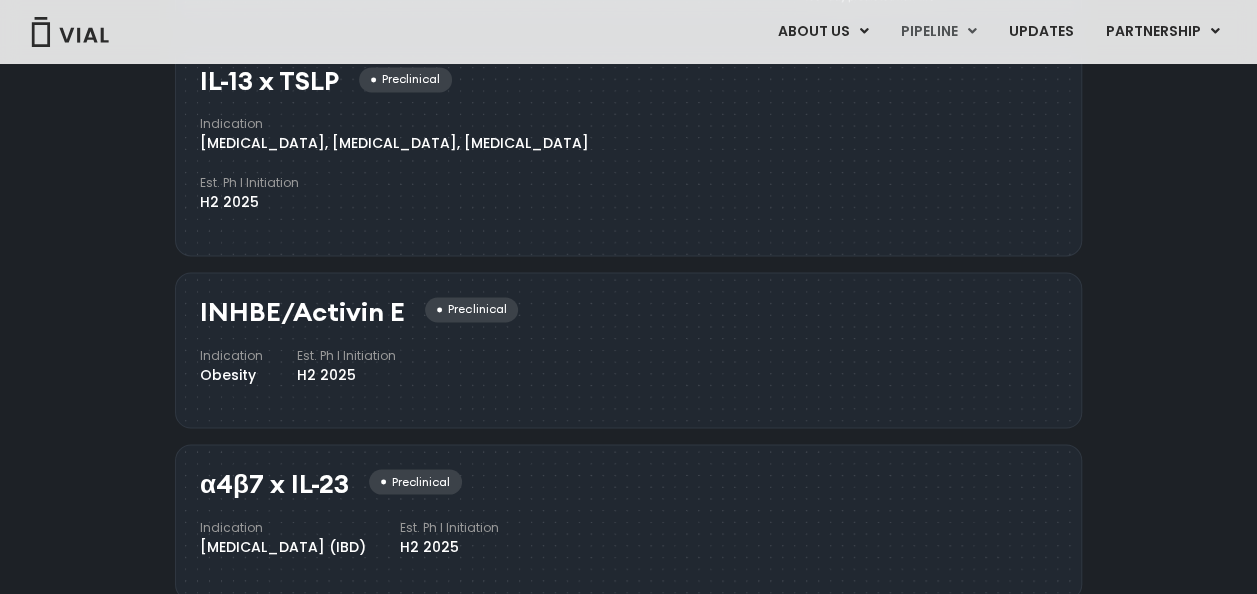 scroll, scrollTop: 1600, scrollLeft: 0, axis: vertical 